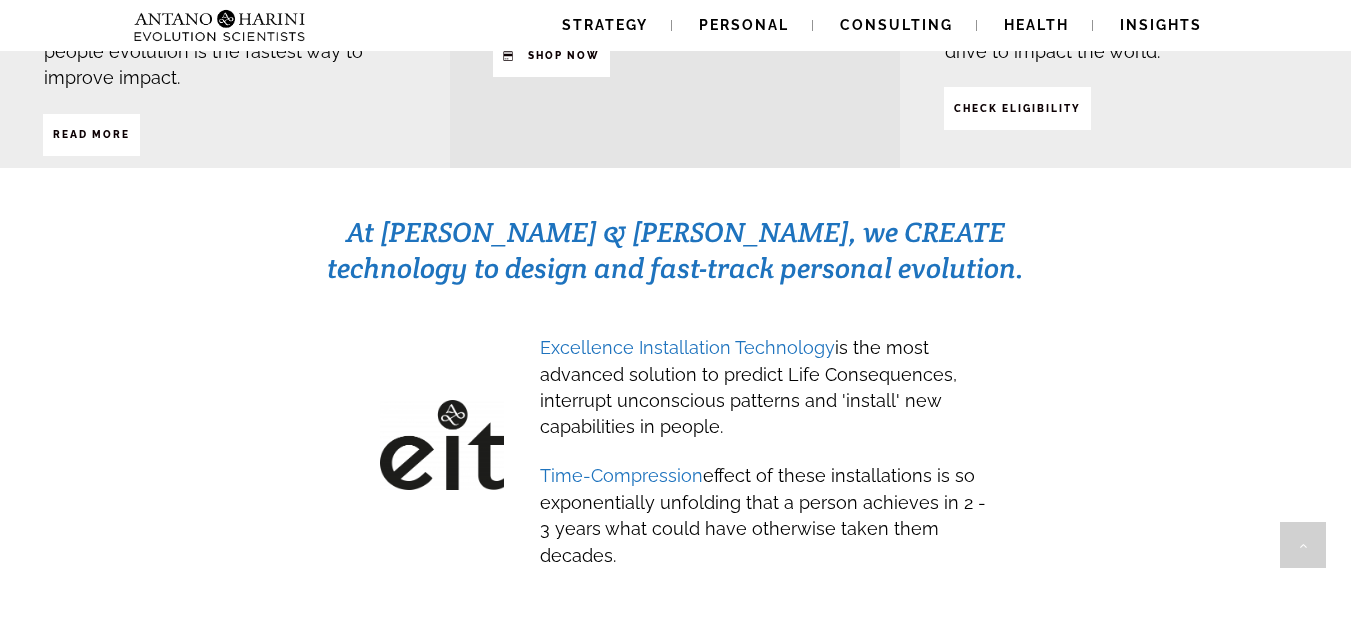 scroll, scrollTop: 897, scrollLeft: 0, axis: vertical 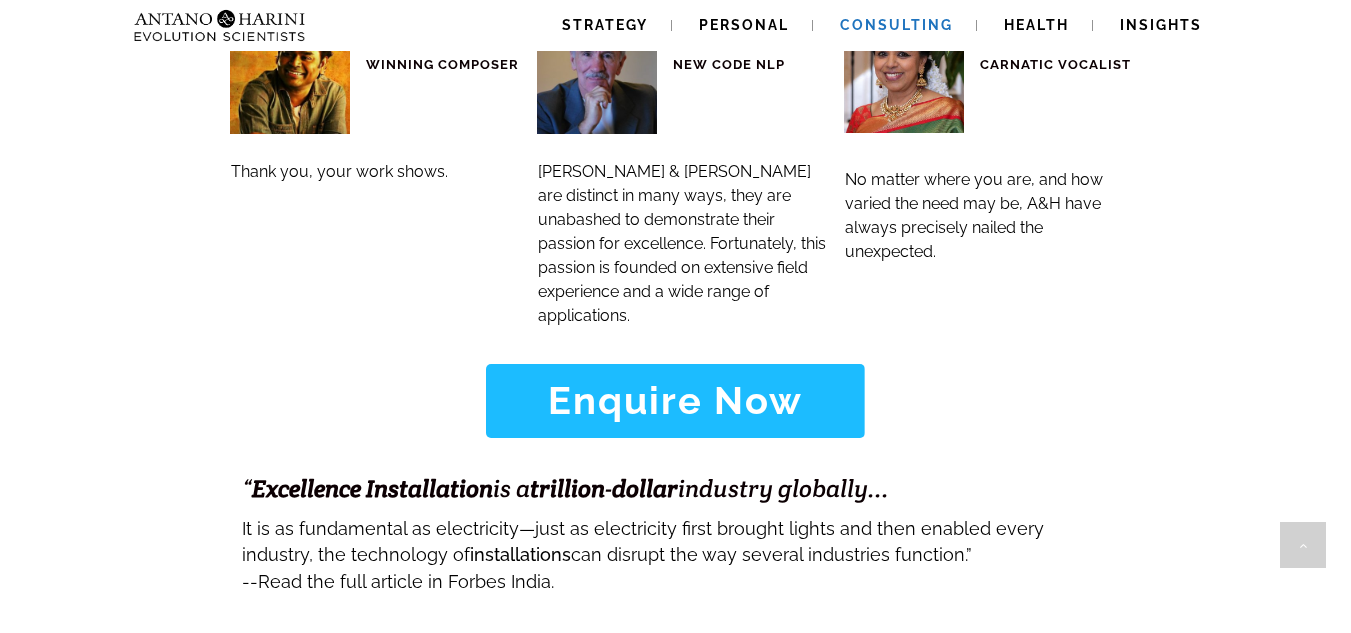 click on "Consulting" at bounding box center (896, 25) 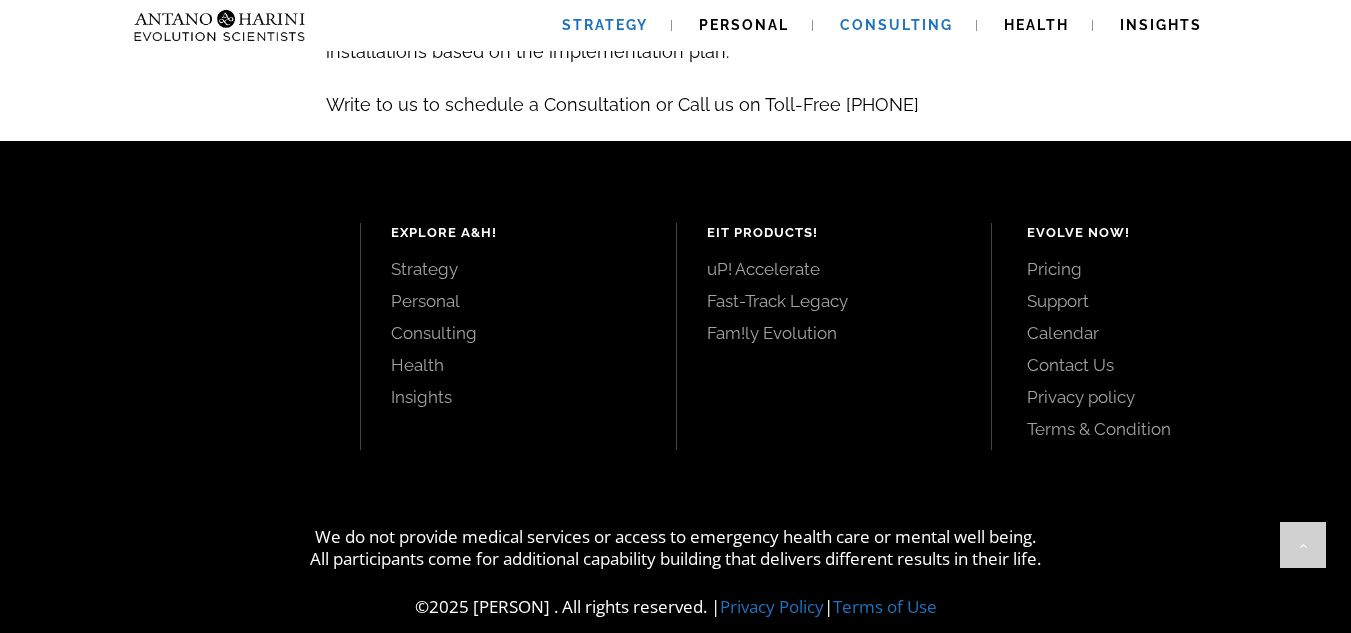scroll, scrollTop: 0, scrollLeft: 0, axis: both 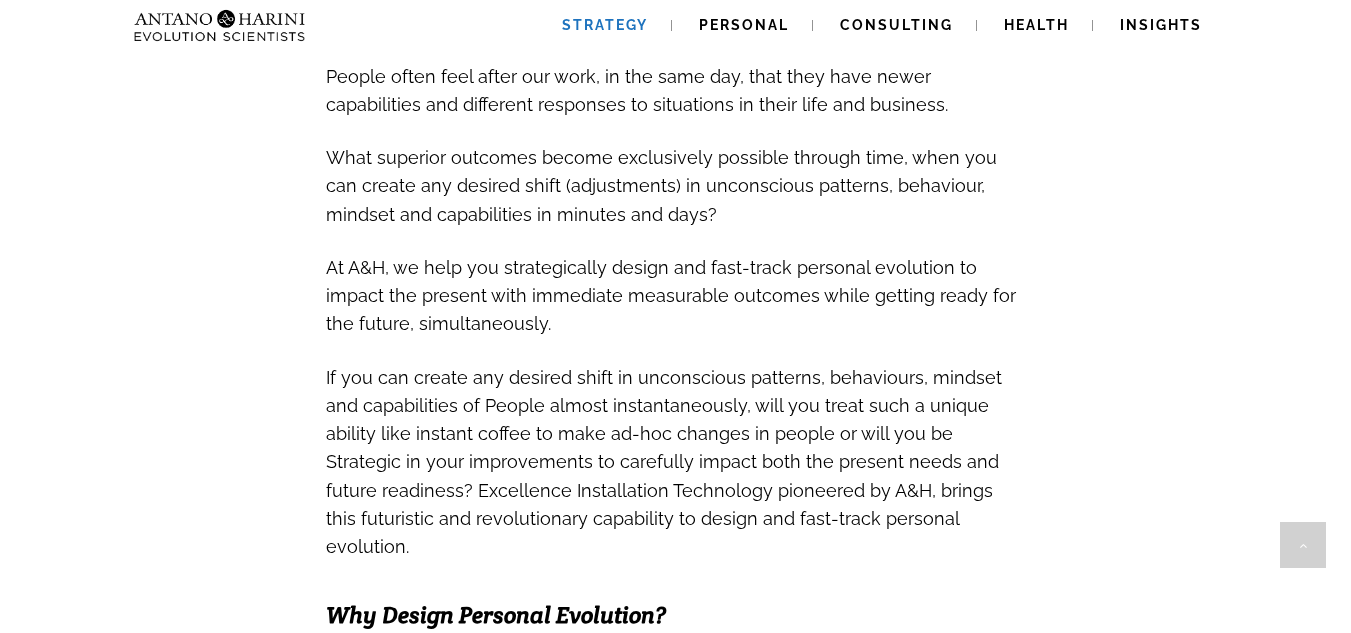 click at bounding box center [180, 25] 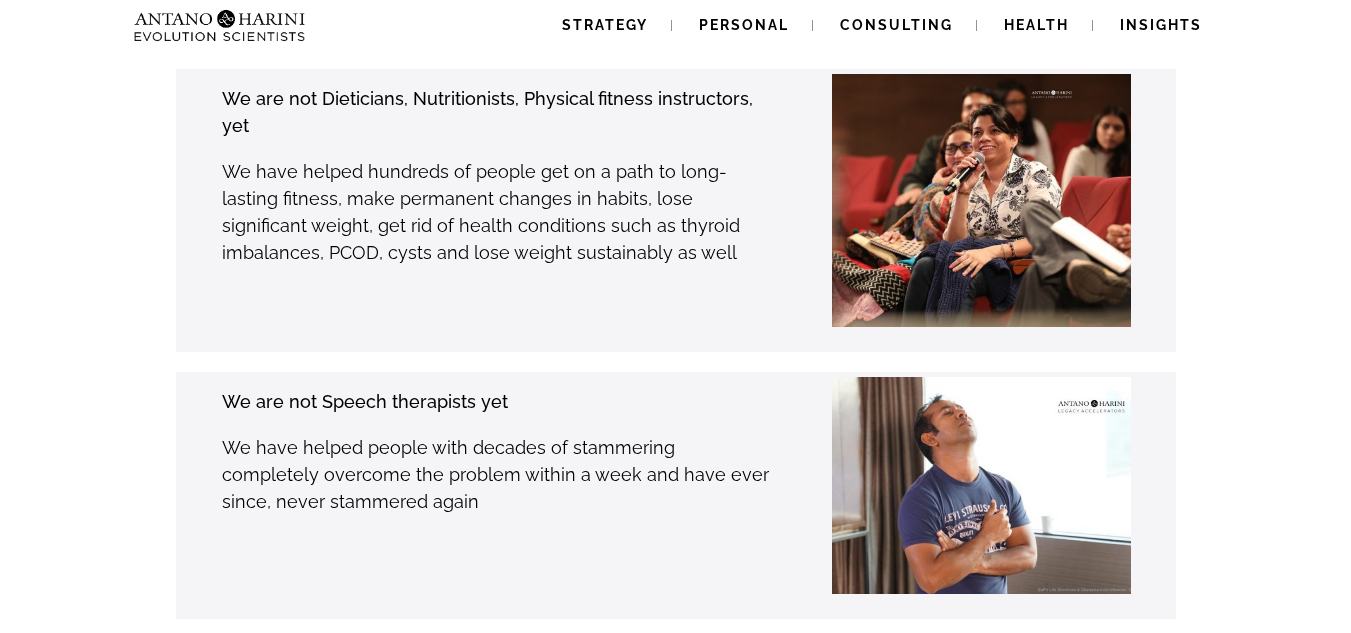 scroll, scrollTop: 4212, scrollLeft: 0, axis: vertical 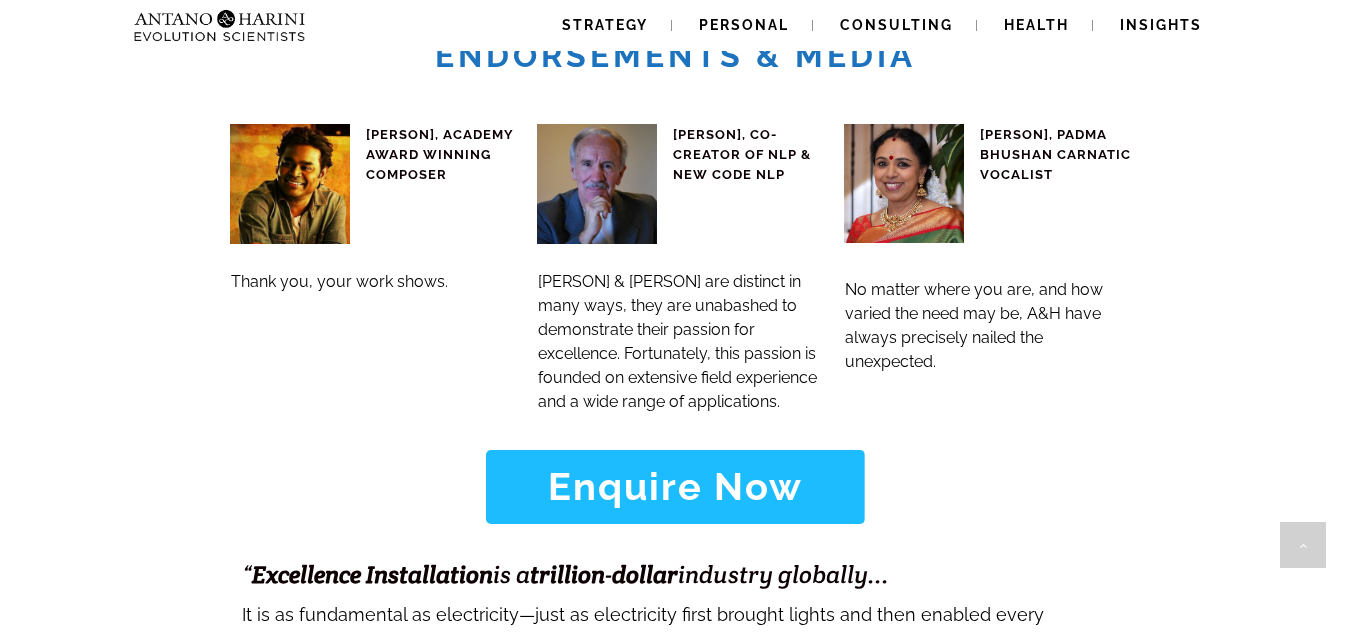 click on "Enquire Now" at bounding box center [675, 486] 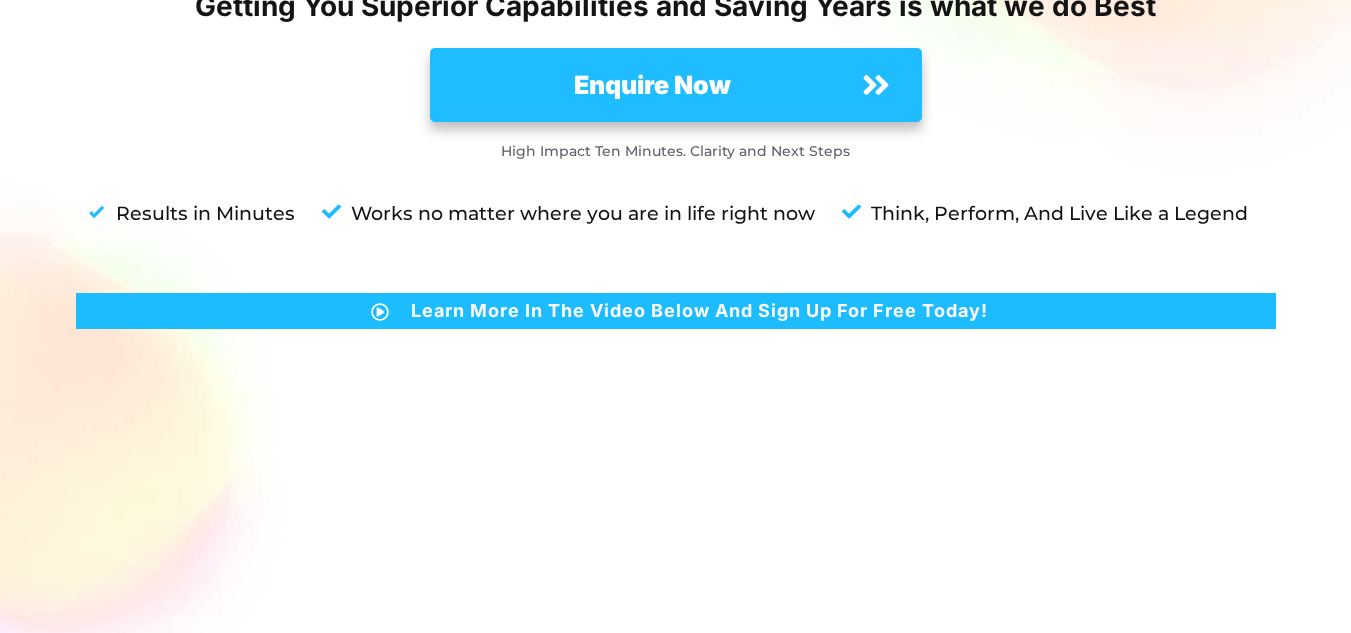 scroll, scrollTop: 0, scrollLeft: 0, axis: both 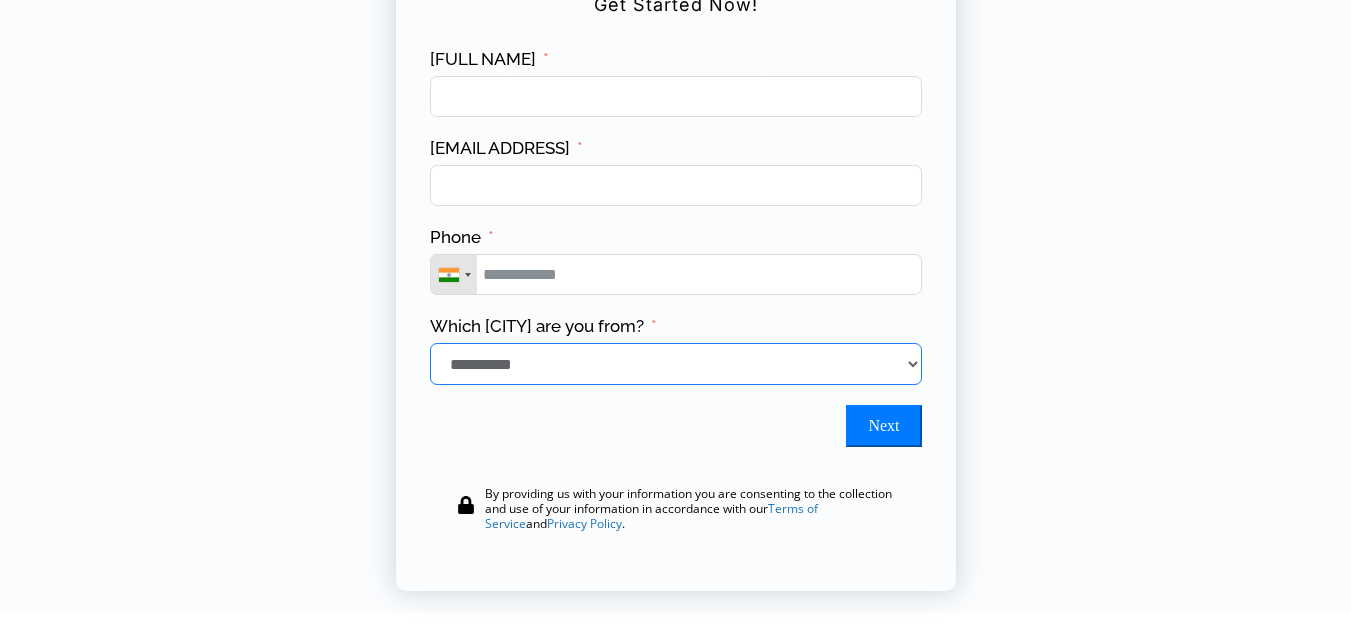click on "**********" at bounding box center (676, 364) 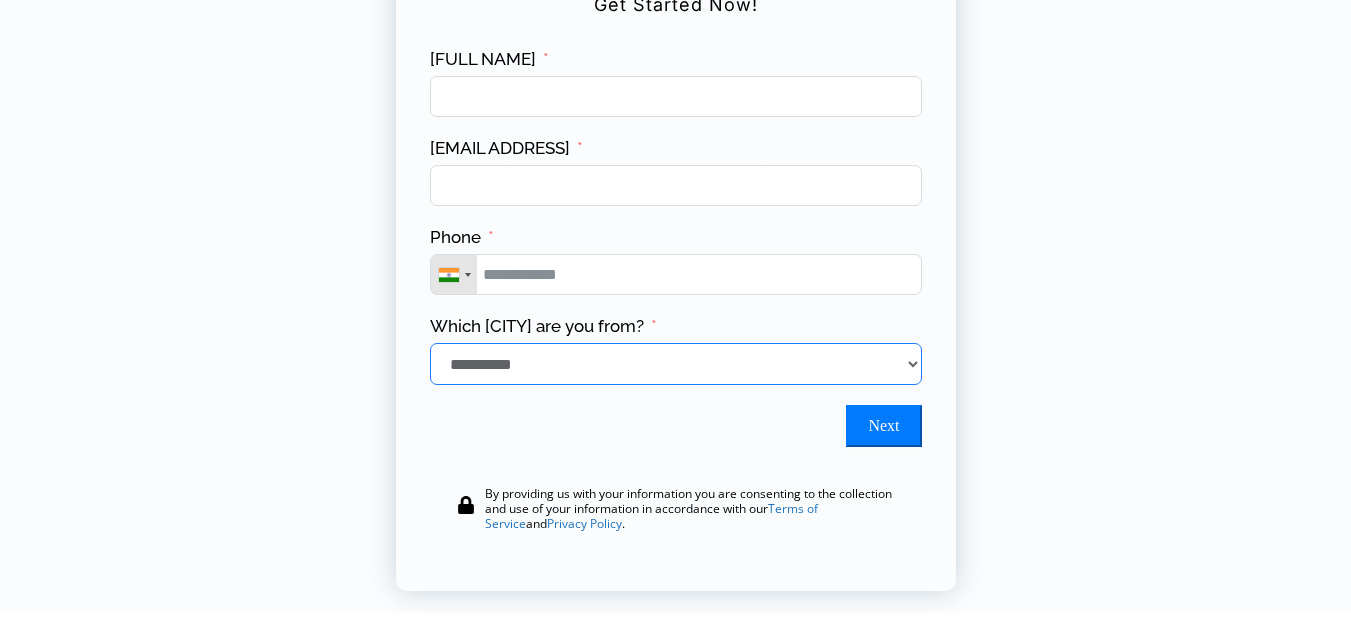 select on "******" 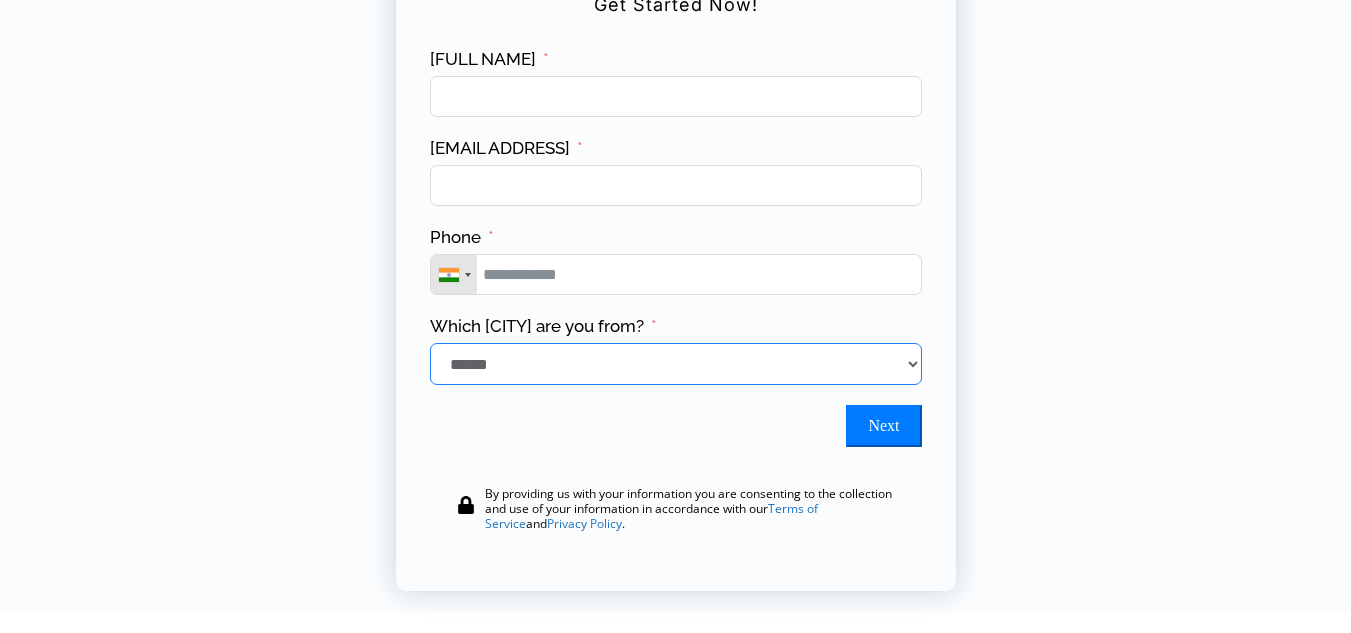 click on "**********" at bounding box center [676, 364] 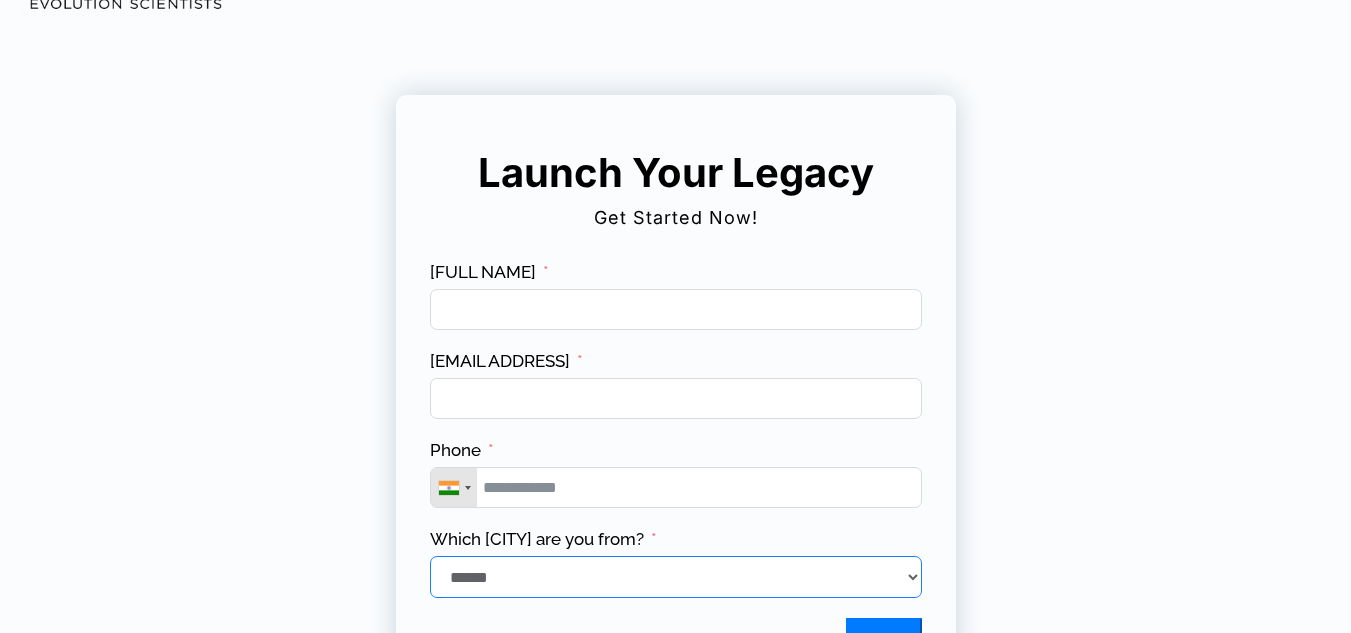 scroll, scrollTop: 0, scrollLeft: 0, axis: both 